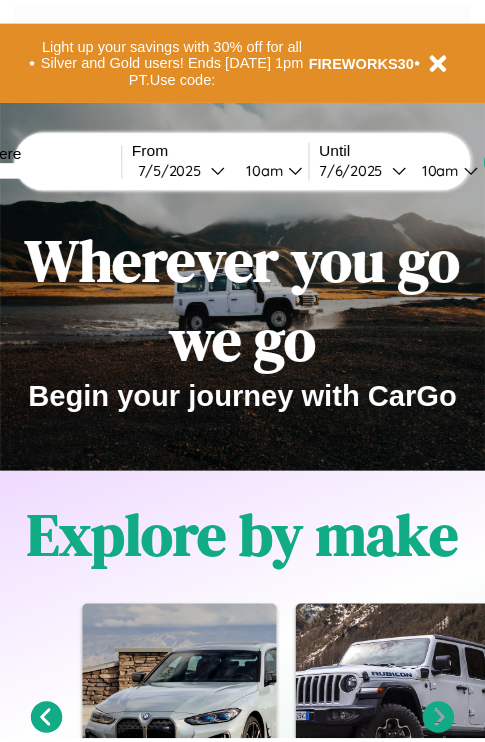 scroll, scrollTop: 0, scrollLeft: 0, axis: both 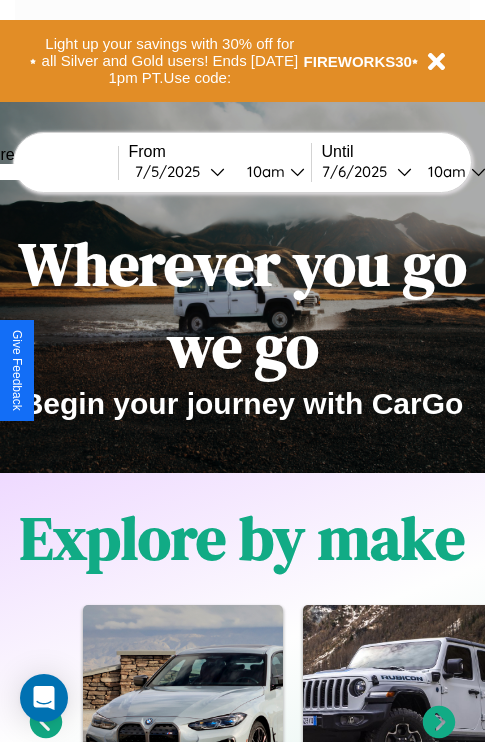 click at bounding box center [43, 172] 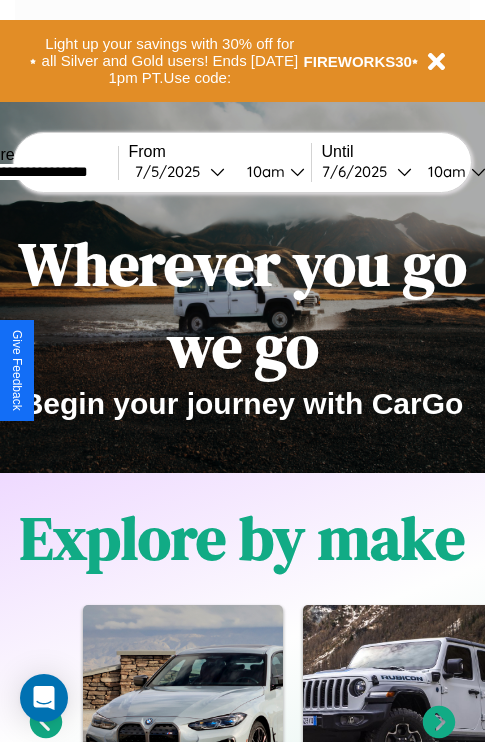 type on "**********" 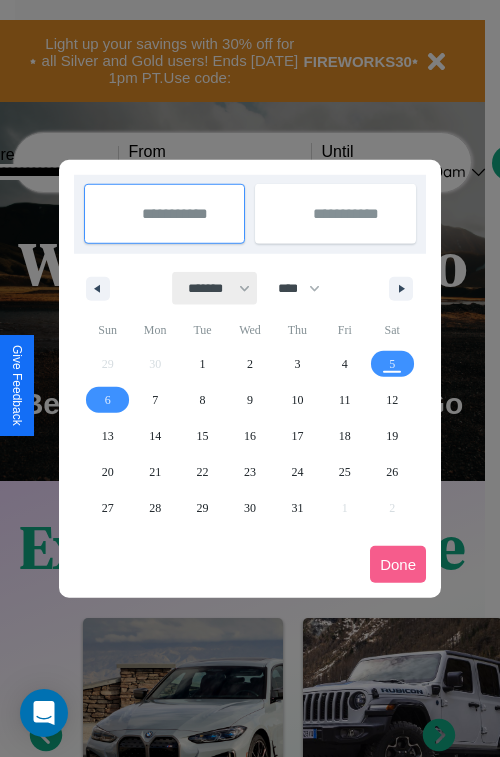 click on "******* ******** ***** ***** *** **** **** ****** ********* ******* ******** ********" at bounding box center [215, 288] 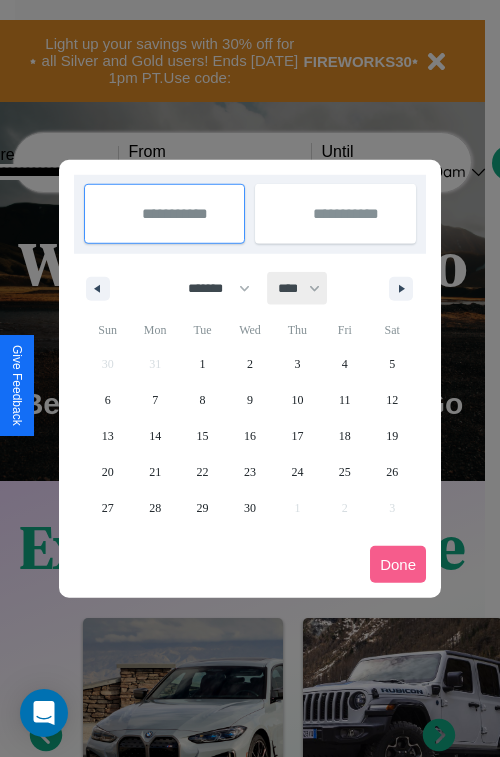 click on "**** **** **** **** **** **** **** **** **** **** **** **** **** **** **** **** **** **** **** **** **** **** **** **** **** **** **** **** **** **** **** **** **** **** **** **** **** **** **** **** **** **** **** **** **** **** **** **** **** **** **** **** **** **** **** **** **** **** **** **** **** **** **** **** **** **** **** **** **** **** **** **** **** **** **** **** **** **** **** **** **** **** **** **** **** **** **** **** **** **** **** **** **** **** **** **** **** **** **** **** **** **** **** **** **** **** **** **** **** **** **** **** **** **** **** **** **** **** **** **** ****" at bounding box center [298, 288] 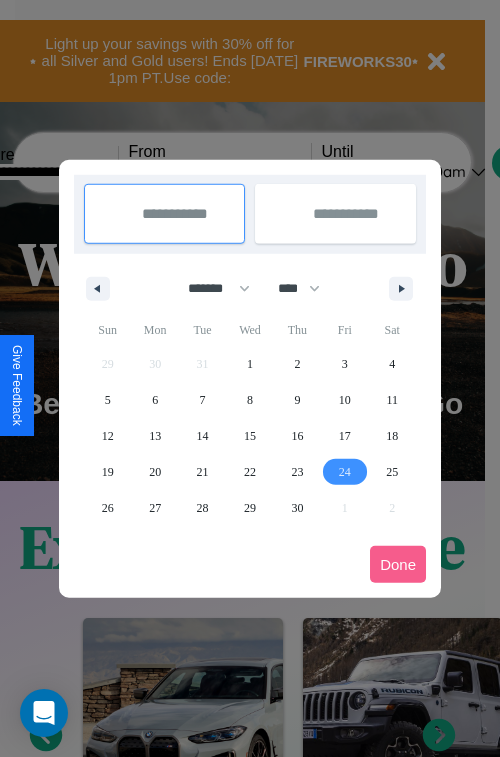 click on "24" at bounding box center [345, 472] 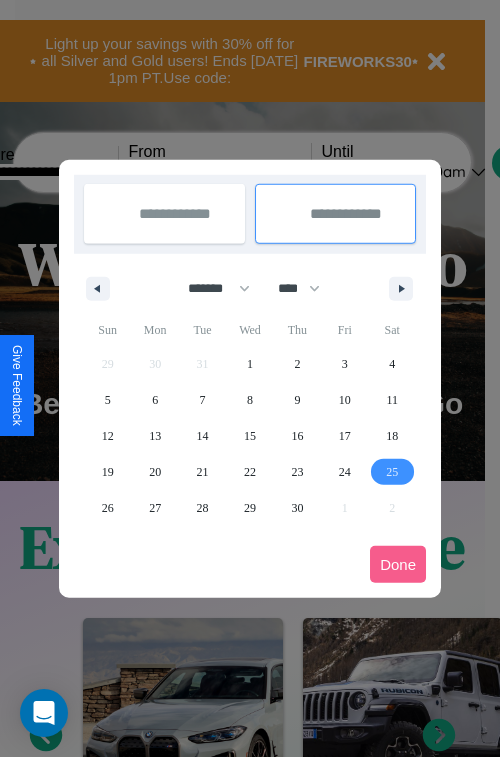 click on "25" at bounding box center [392, 472] 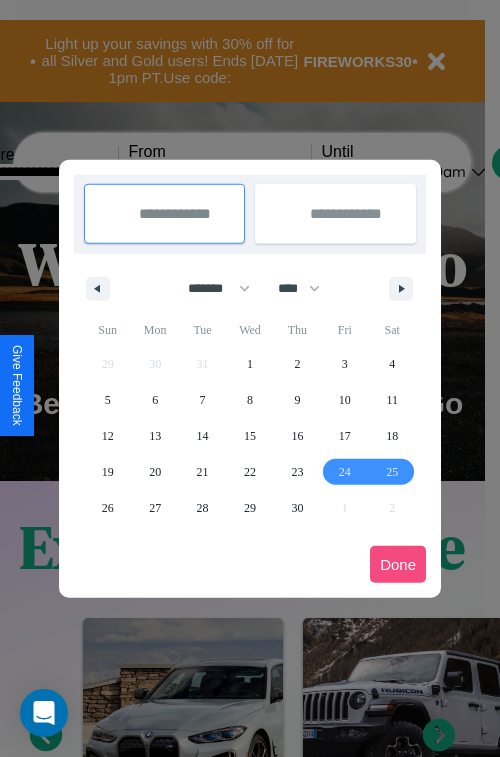 click on "Done" at bounding box center (398, 564) 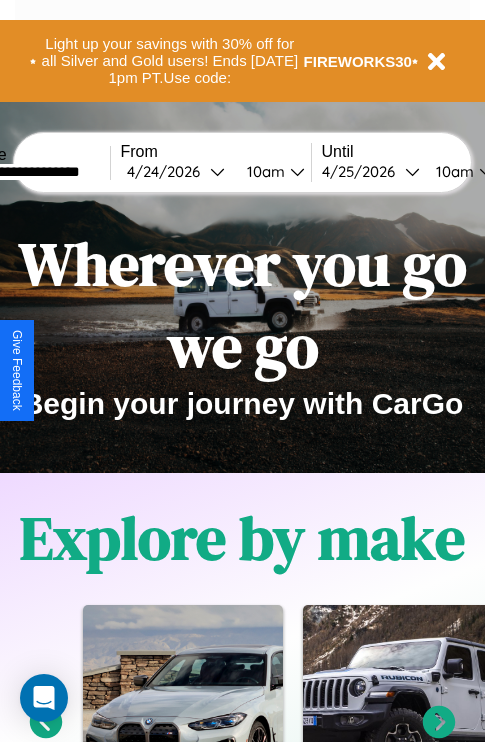 scroll, scrollTop: 0, scrollLeft: 77, axis: horizontal 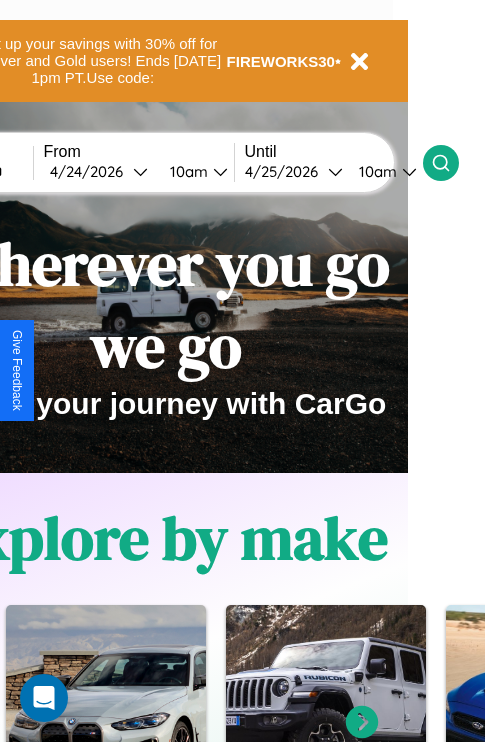 click 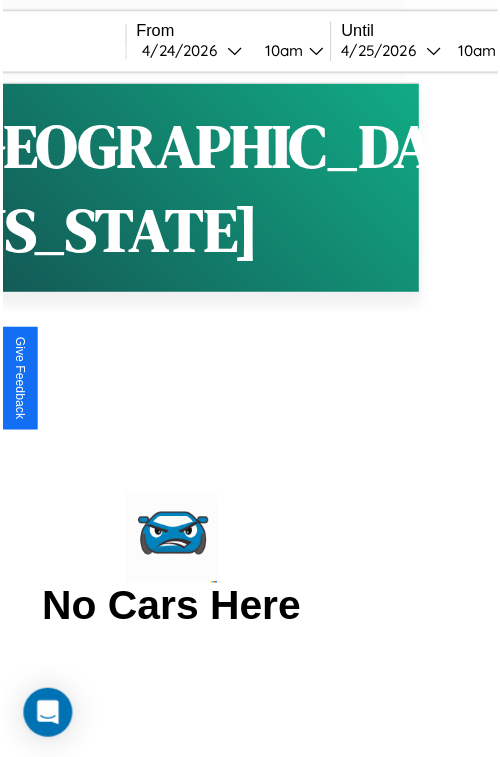 scroll, scrollTop: 0, scrollLeft: 0, axis: both 